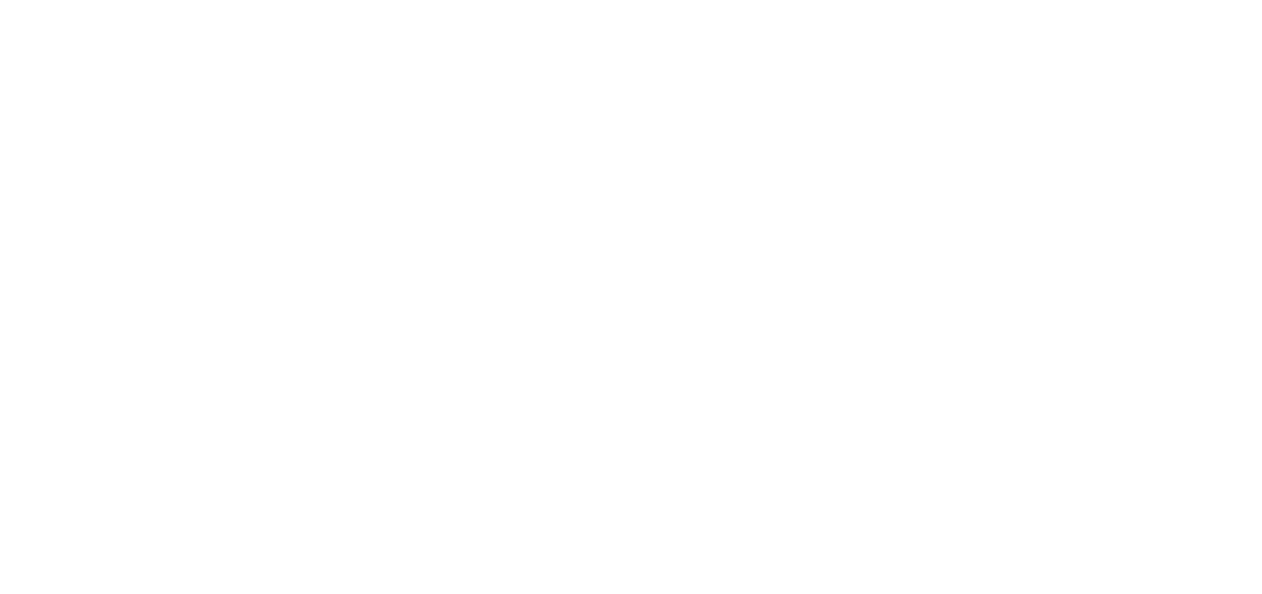 scroll, scrollTop: 0, scrollLeft: 0, axis: both 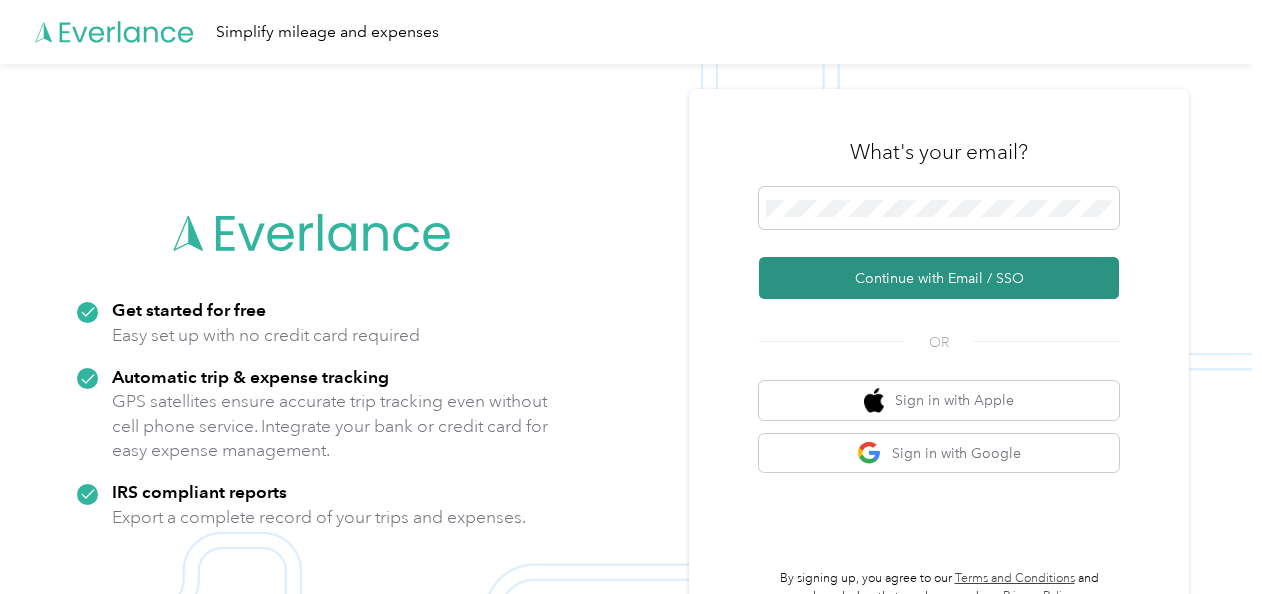 click on "Continue with Email / SSO" at bounding box center (939, 278) 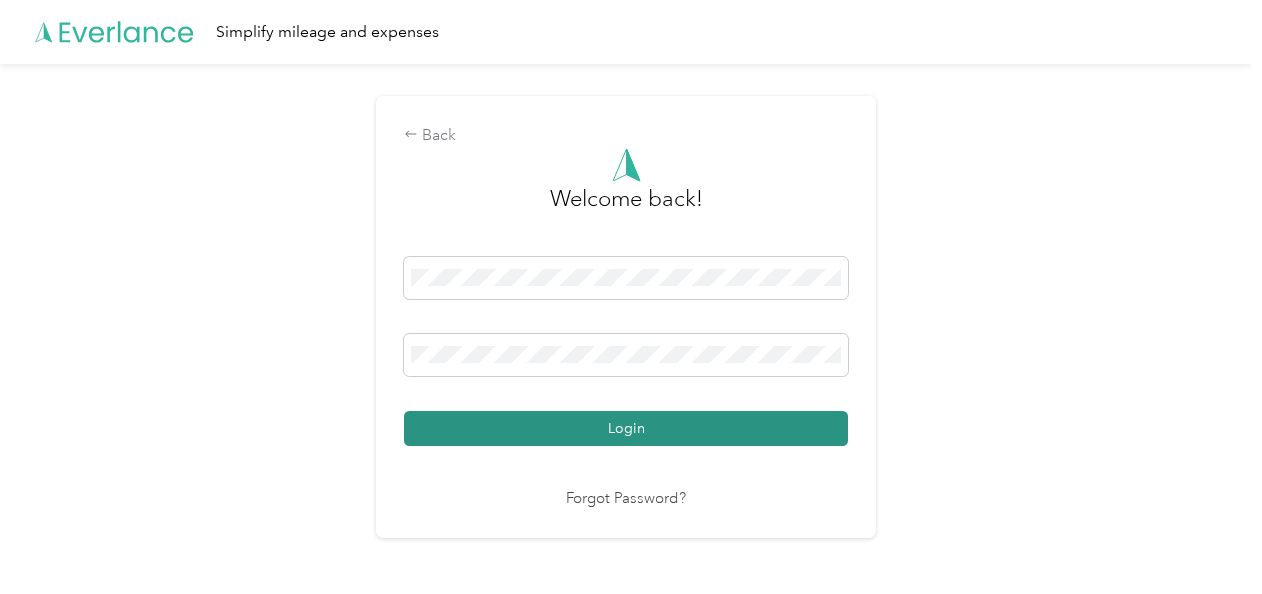 click on "Login" at bounding box center [626, 428] 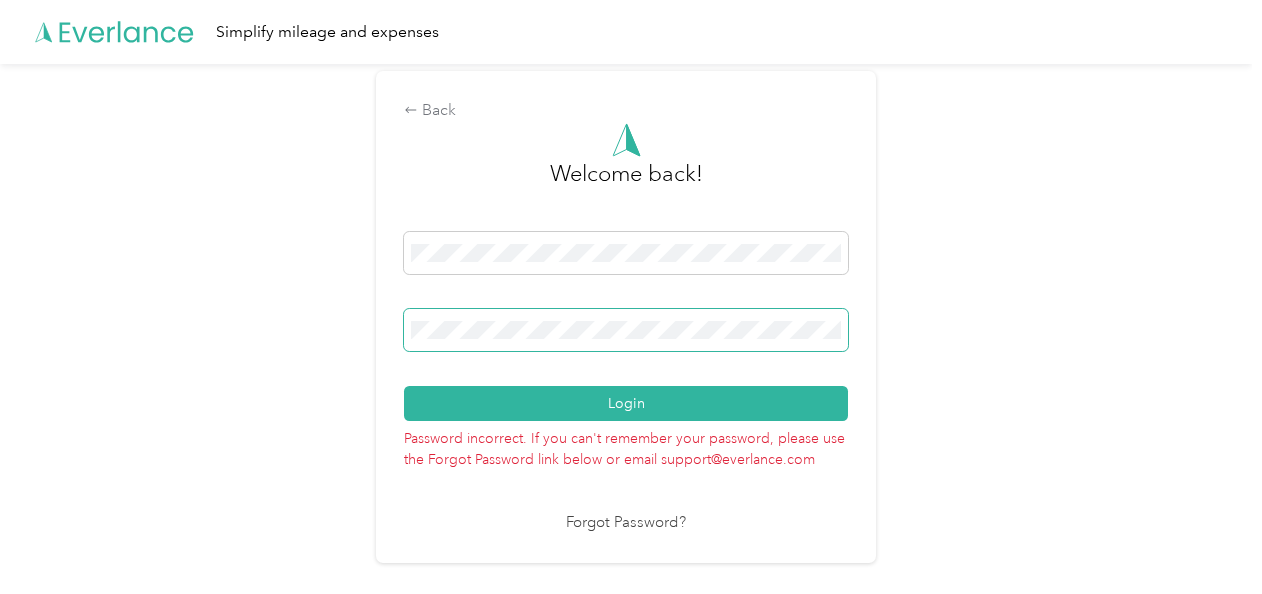 click on "Back Welcome back! Login Password incorrect. If you can't remember your password, please use the Forgot Password link below or email support@everlance.com Forgot Password?" at bounding box center [626, 325] 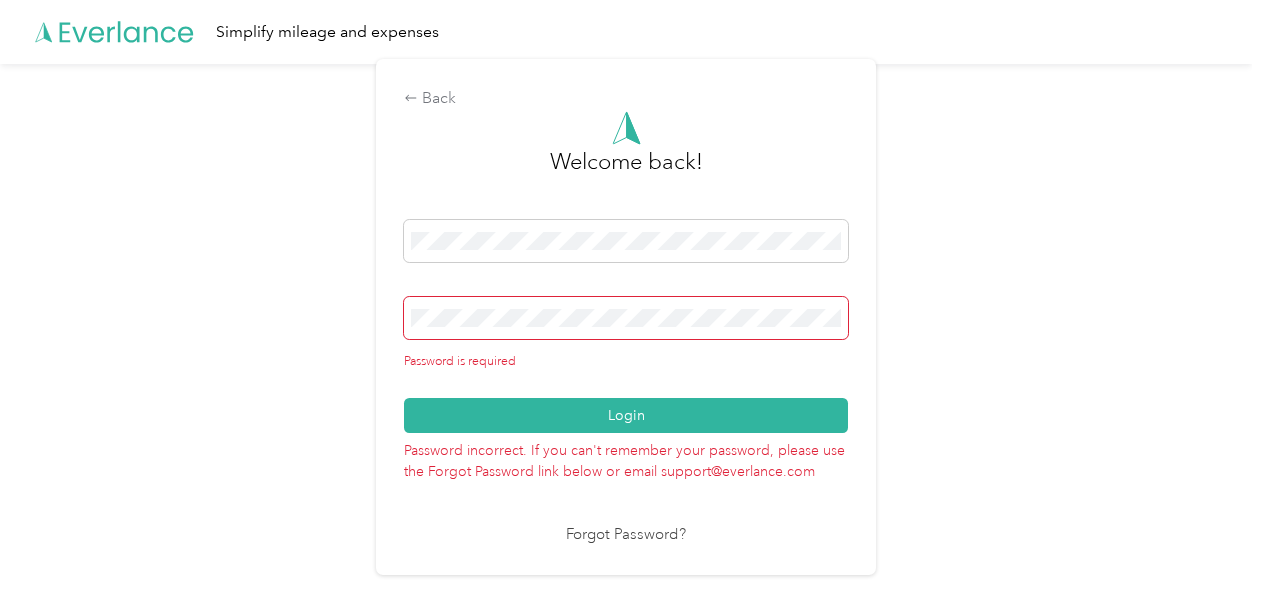 scroll, scrollTop: 0, scrollLeft: 0, axis: both 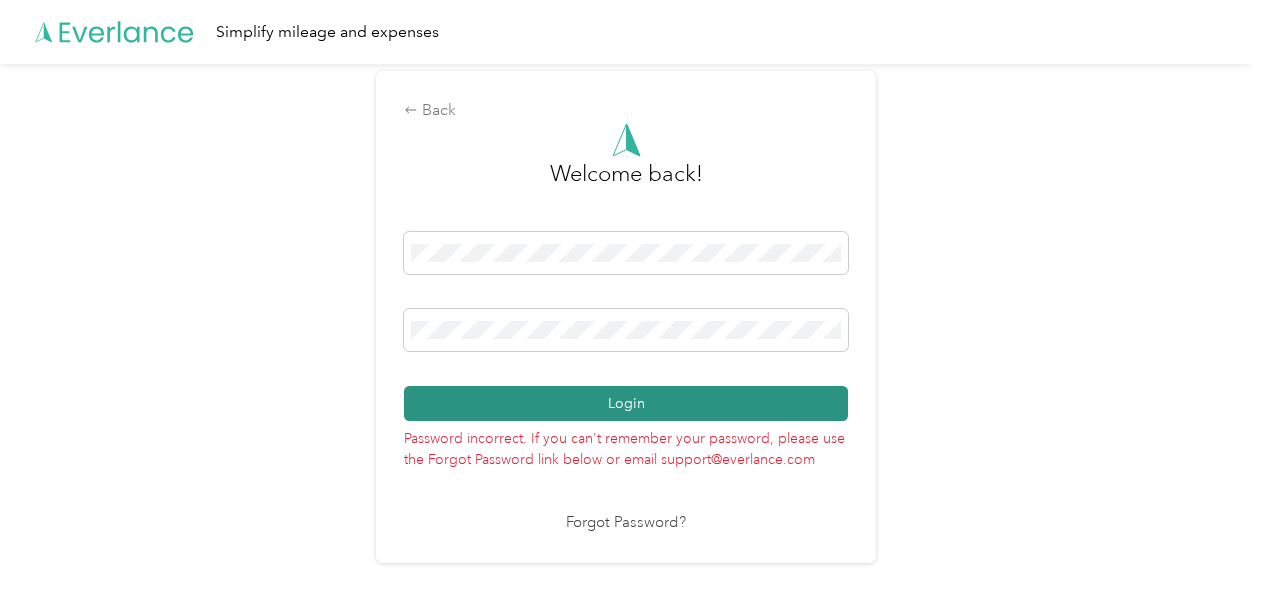 click on "Login" at bounding box center [626, 403] 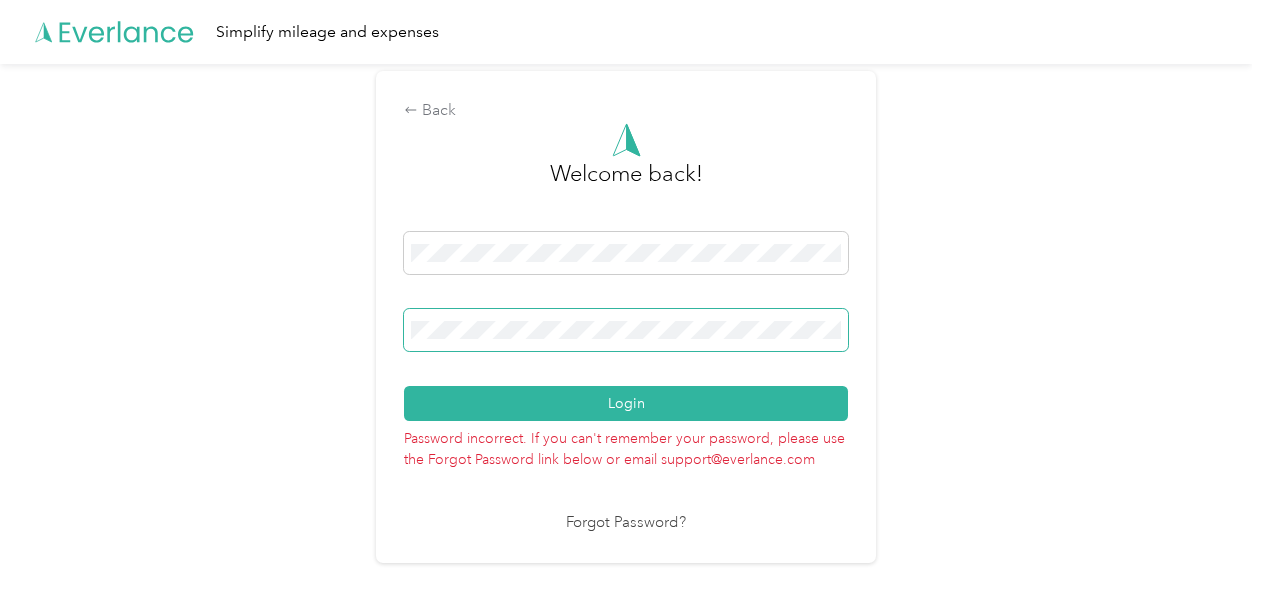 click on "Back Welcome back! Login Password incorrect. If you can't remember your password, please use the Forgot Password link below or email support@everlance.com Forgot Password?" at bounding box center (626, 325) 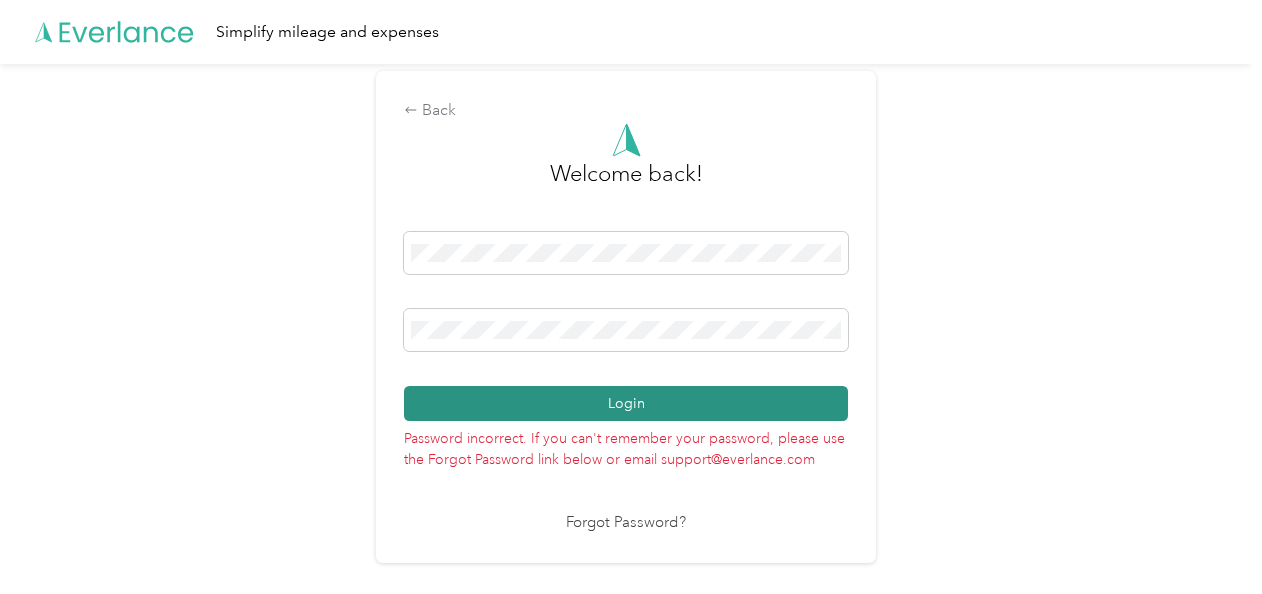 click on "Login" at bounding box center [626, 403] 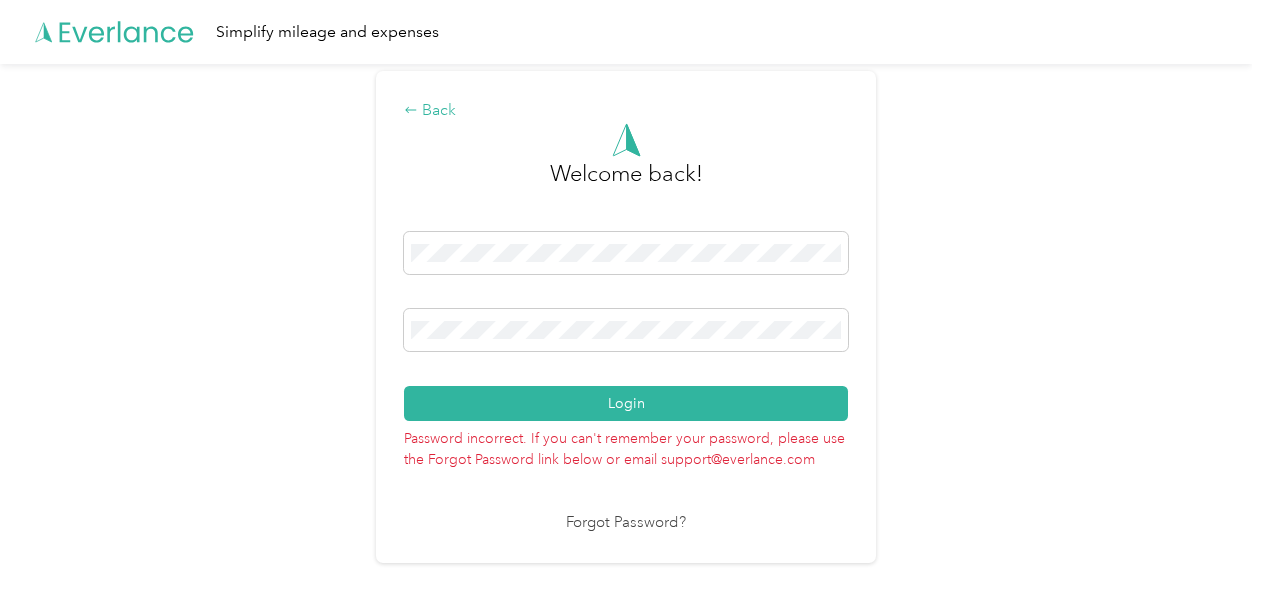 click on "Back" at bounding box center (626, 111) 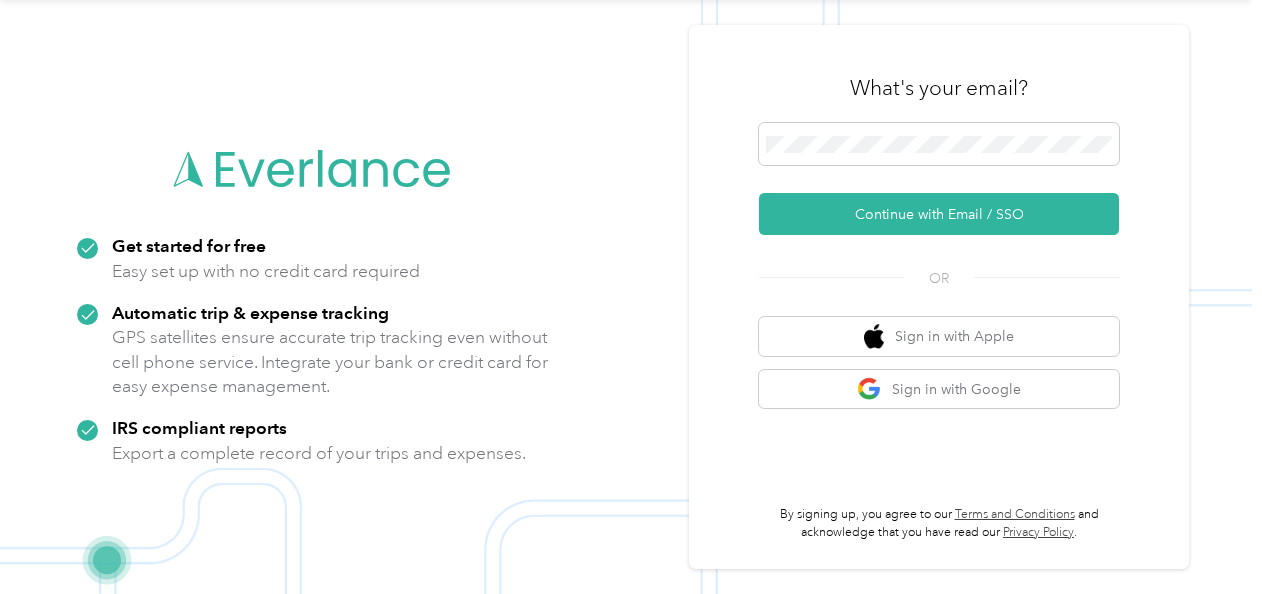 scroll, scrollTop: 0, scrollLeft: 0, axis: both 